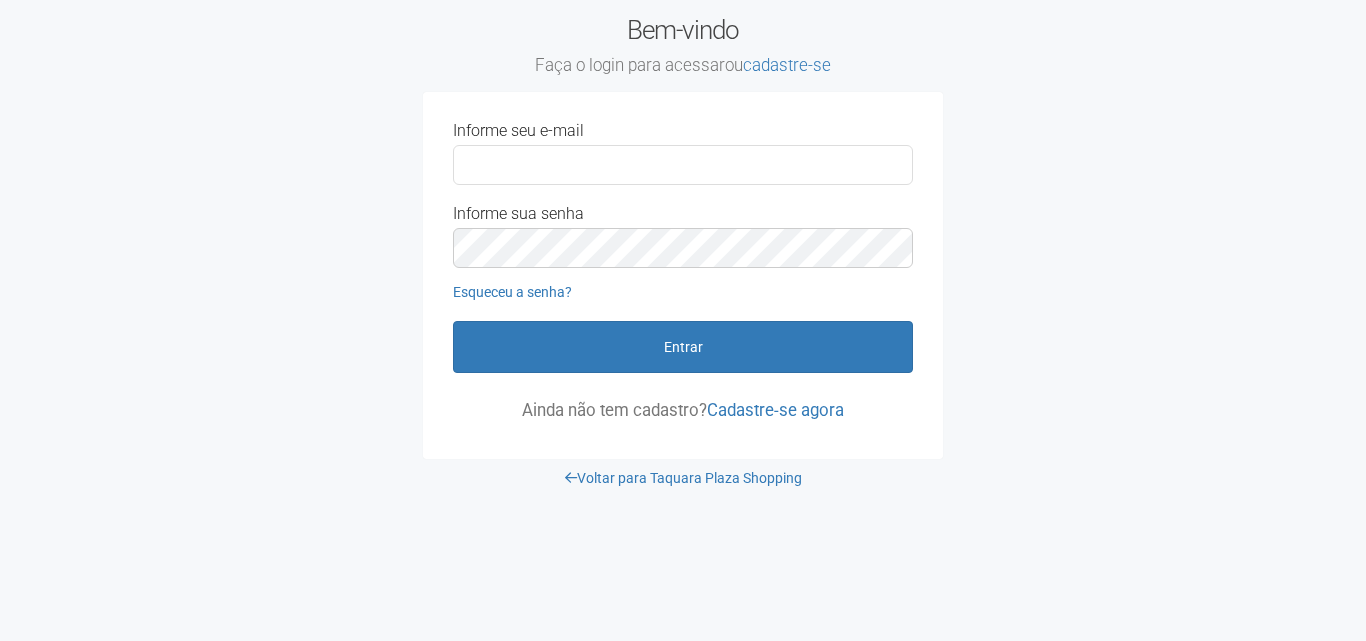 scroll, scrollTop: 0, scrollLeft: 0, axis: both 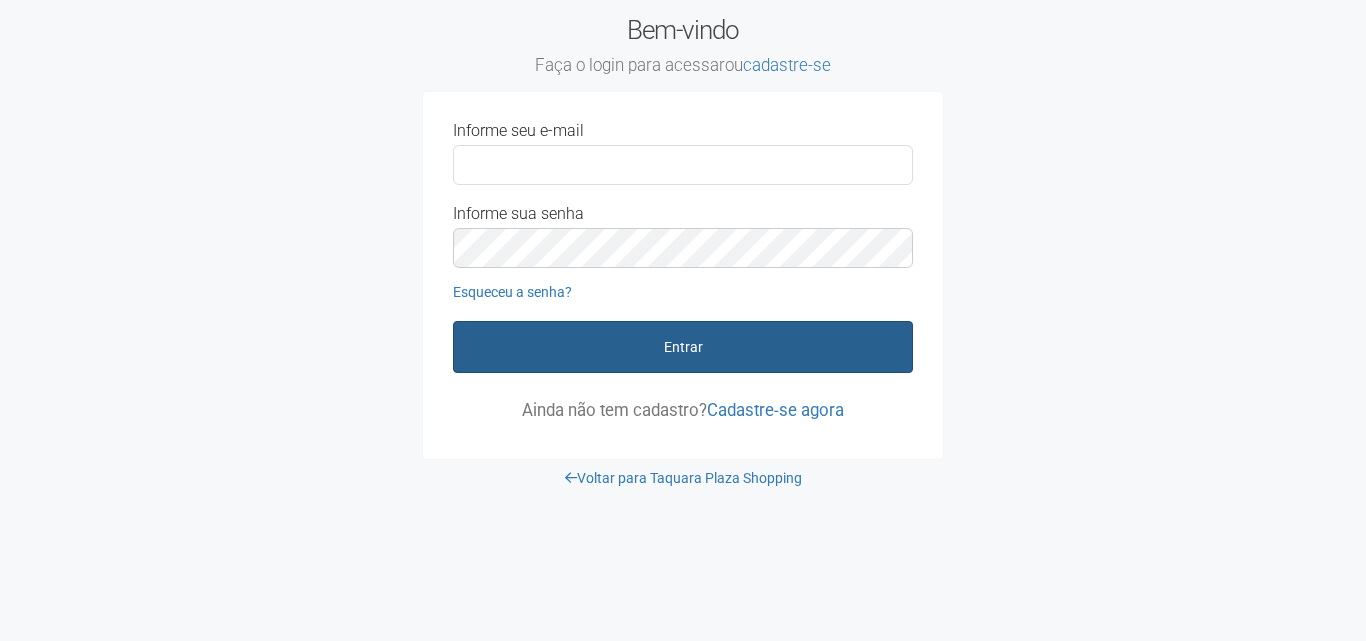 type on "**********" 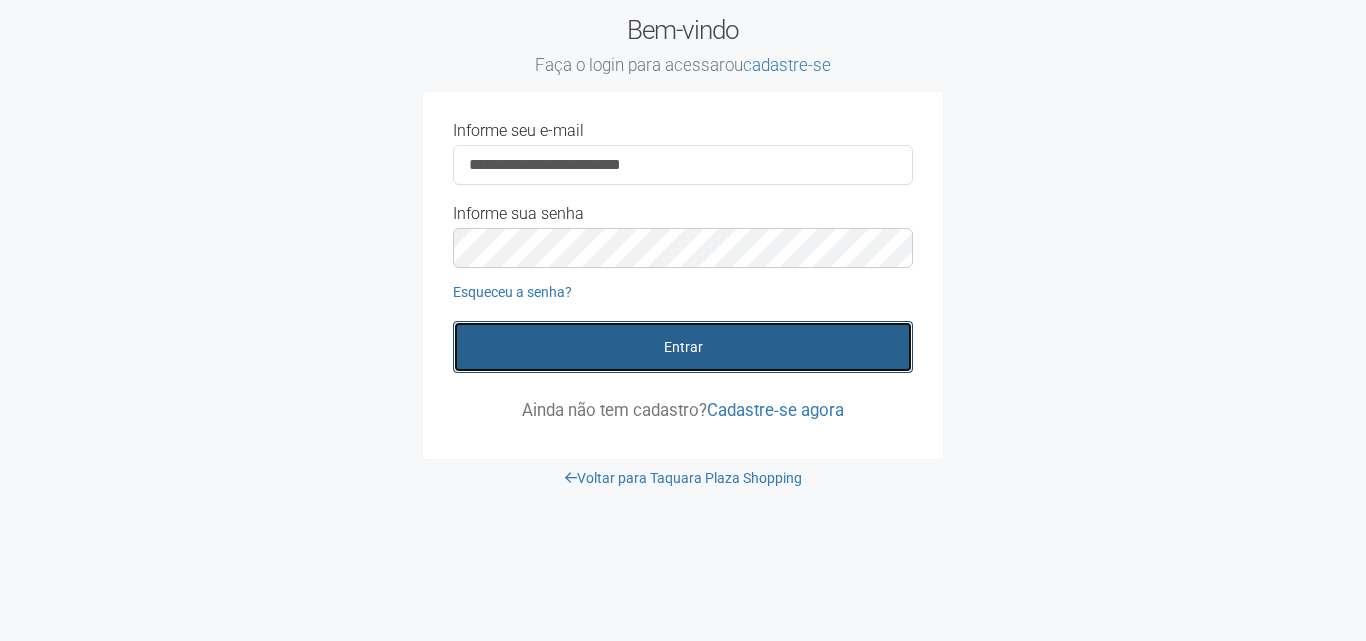 click on "Entrar" at bounding box center (683, 347) 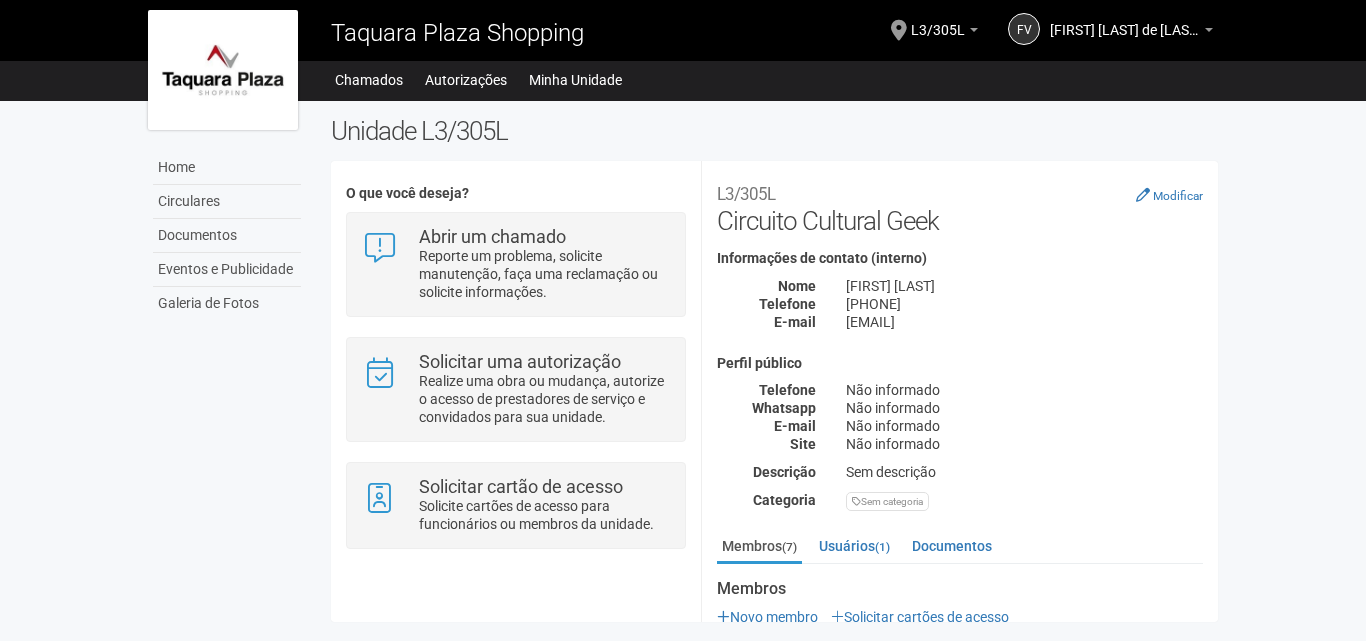 scroll, scrollTop: 0, scrollLeft: 0, axis: both 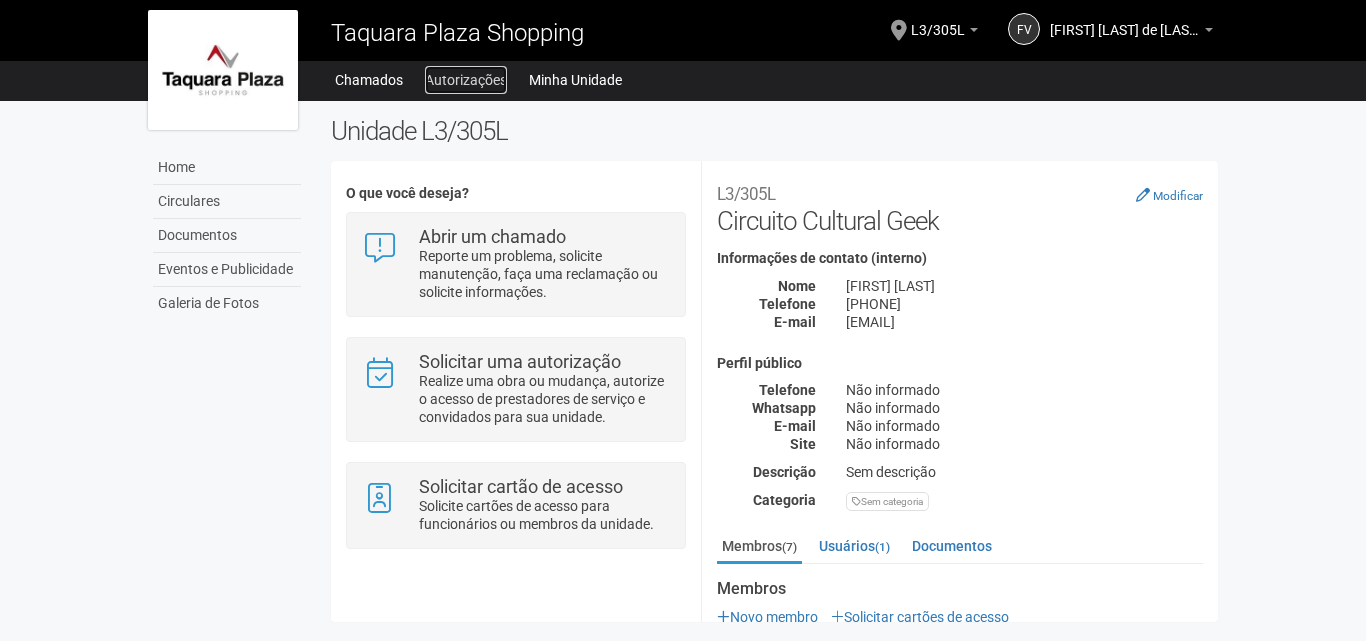 click on "Autorizações" at bounding box center [466, 80] 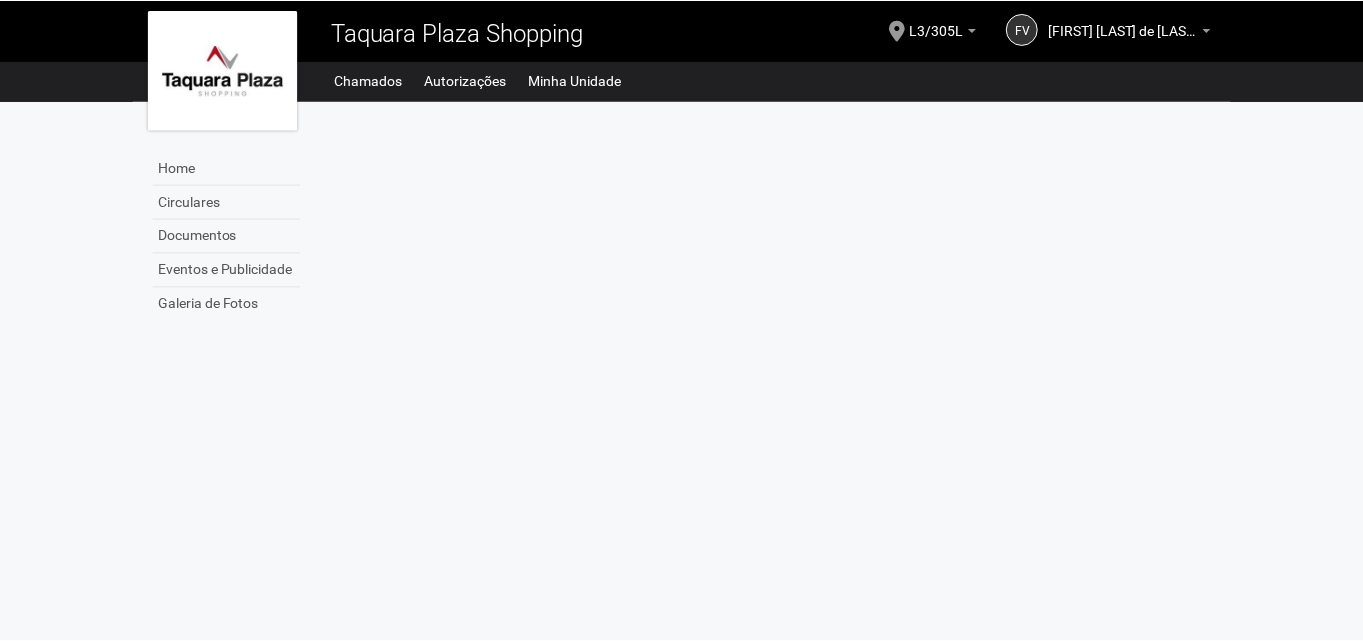 scroll, scrollTop: 0, scrollLeft: 0, axis: both 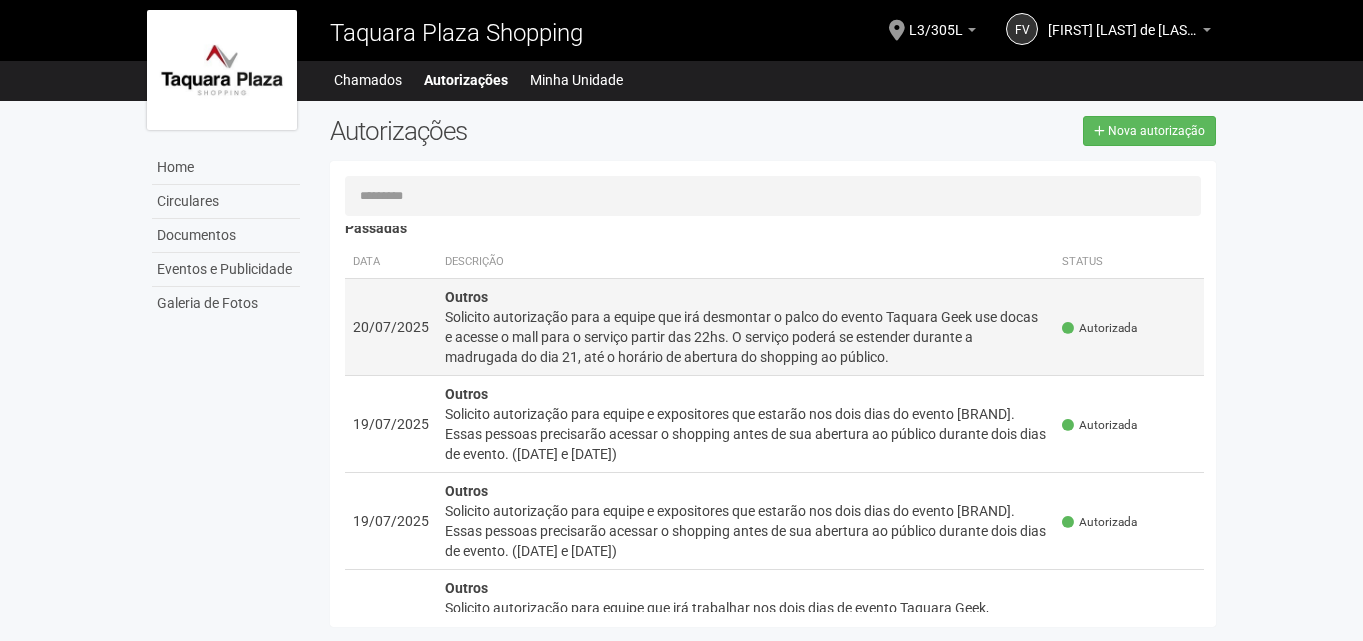 click on "Solicito autorização para a equipe que irá desmontar o palco do evento Taquara Geek use docas e acesse o mall para o serviço partir das 22hs. O serviço poderá se estender durante a madrugada do dia 21, até o horário de abertura do shopping ao público." at bounding box center [746, 337] 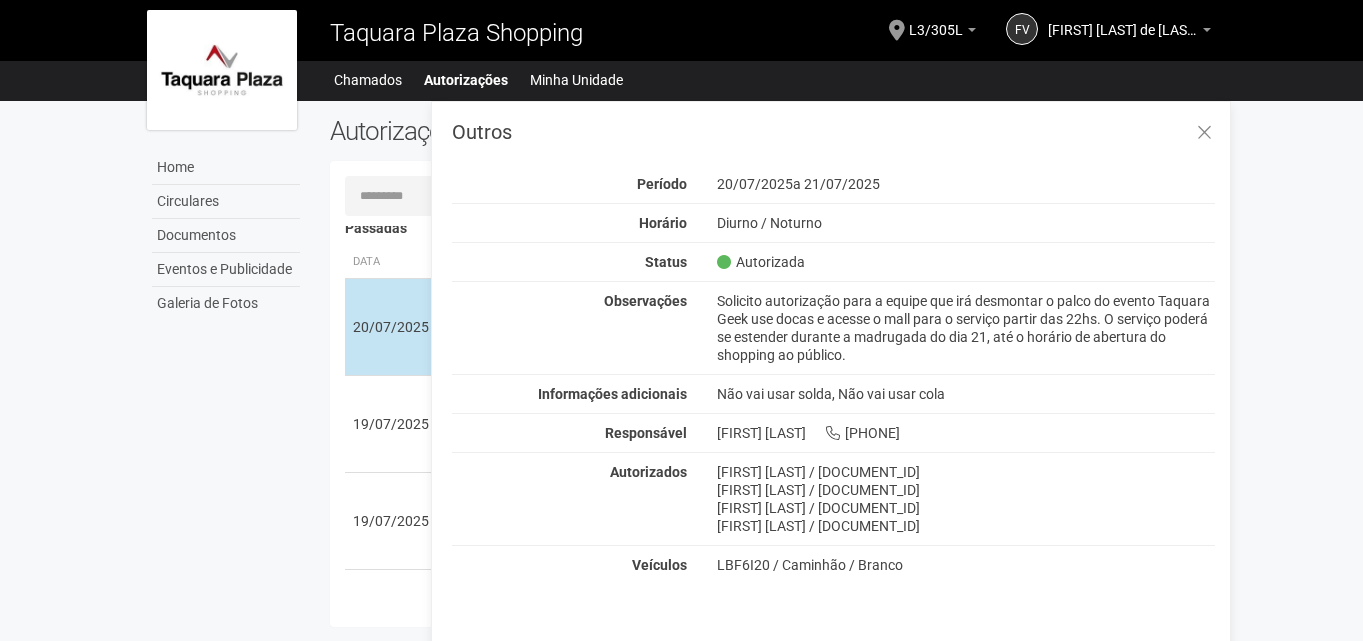 scroll, scrollTop: 0, scrollLeft: 0, axis: both 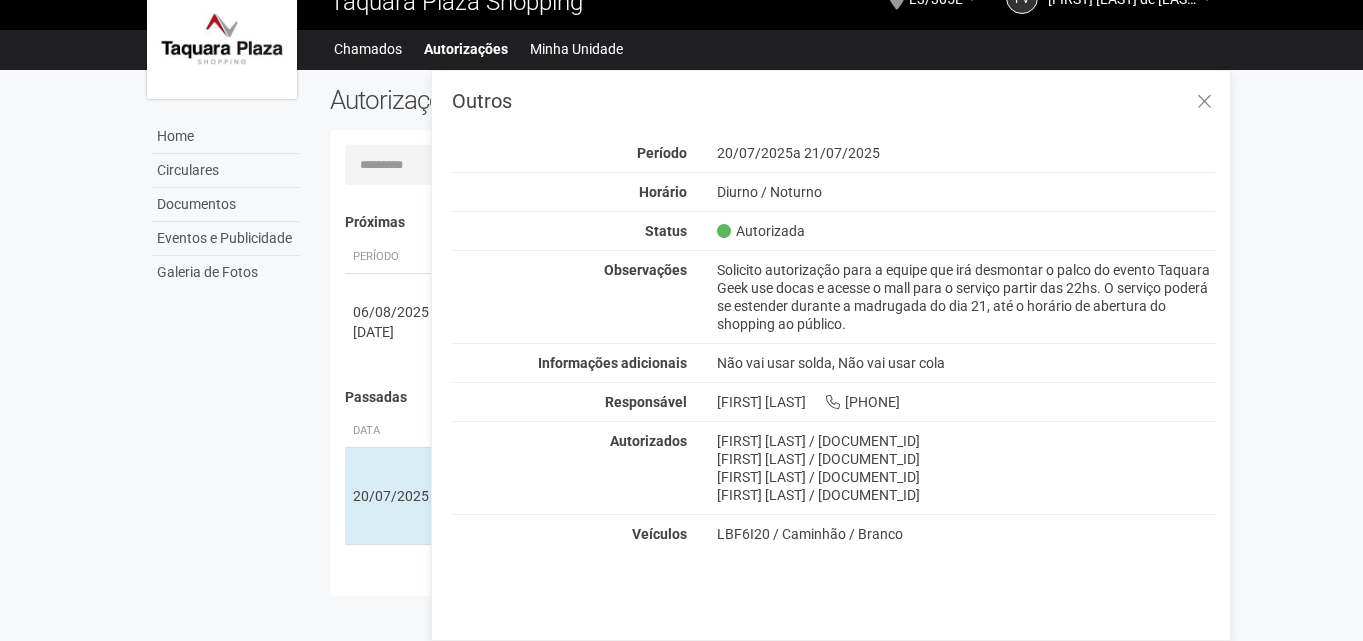 drag, startPoint x: 718, startPoint y: 442, endPoint x: 891, endPoint y: 432, distance: 173.28877 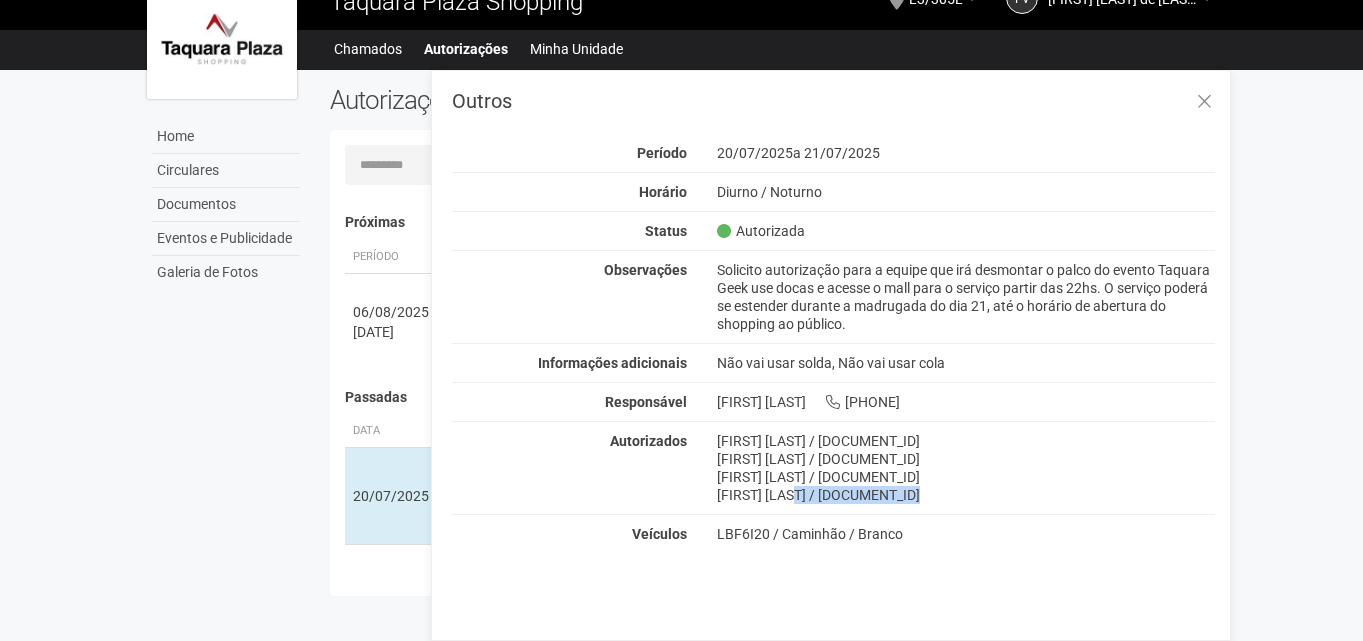 drag, startPoint x: 717, startPoint y: 496, endPoint x: 832, endPoint y: 500, distance: 115.06954 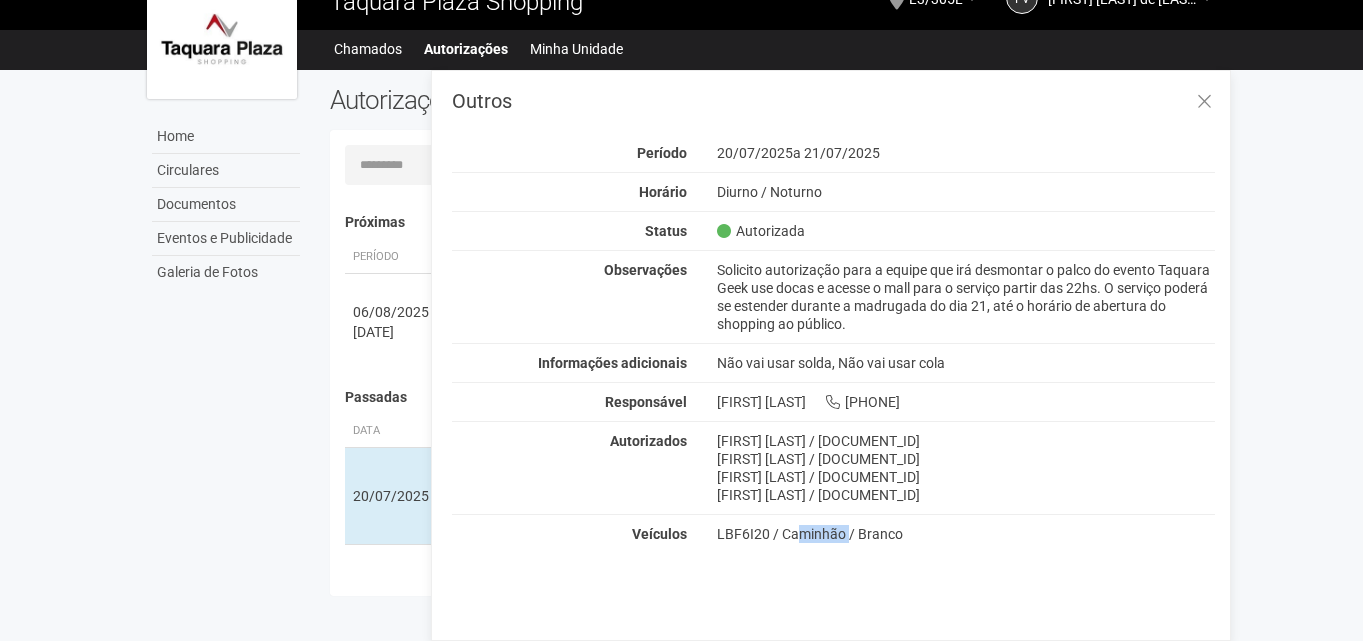 drag, startPoint x: 718, startPoint y: 532, endPoint x: 765, endPoint y: 528, distance: 47.169907 